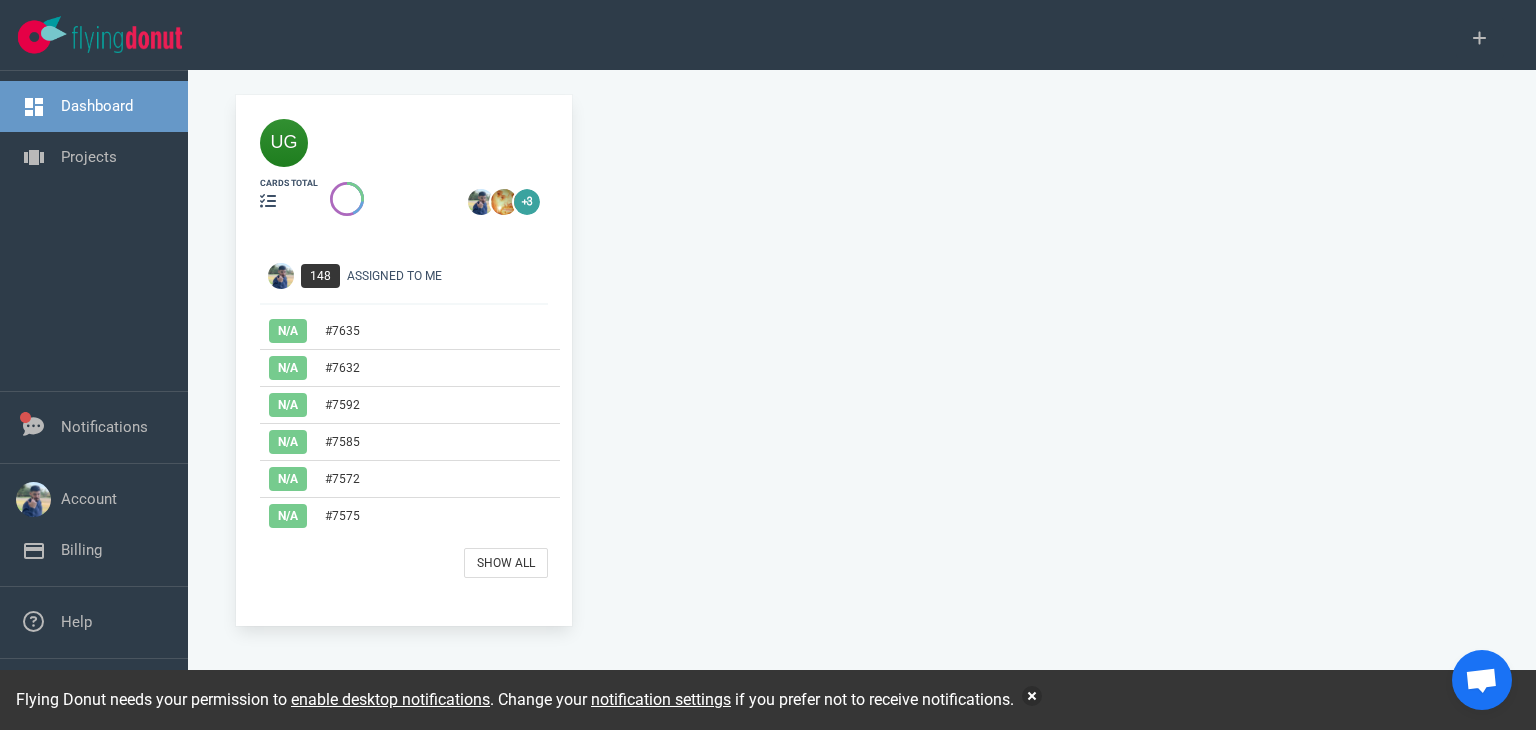 scroll, scrollTop: 0, scrollLeft: 0, axis: both 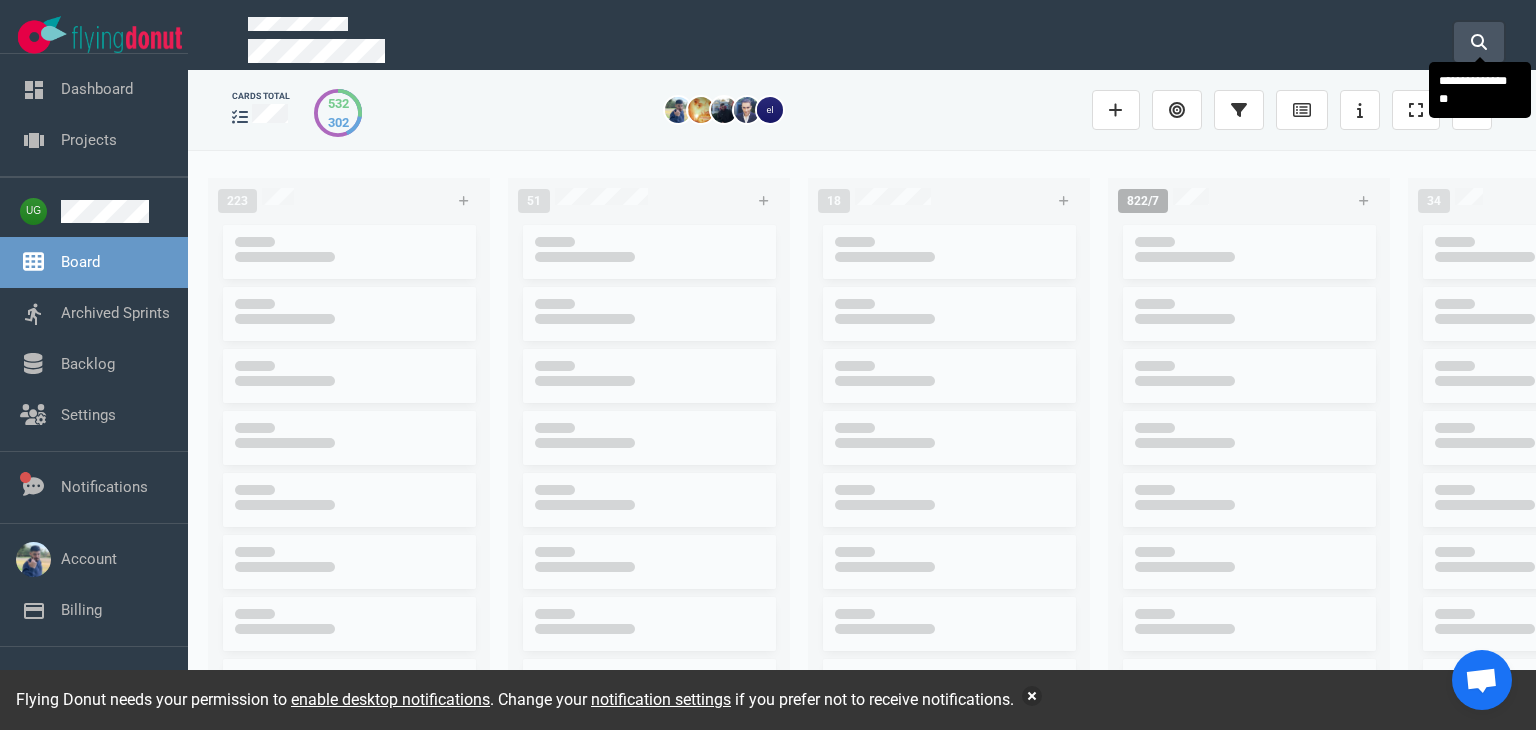 click at bounding box center [1479, 42] 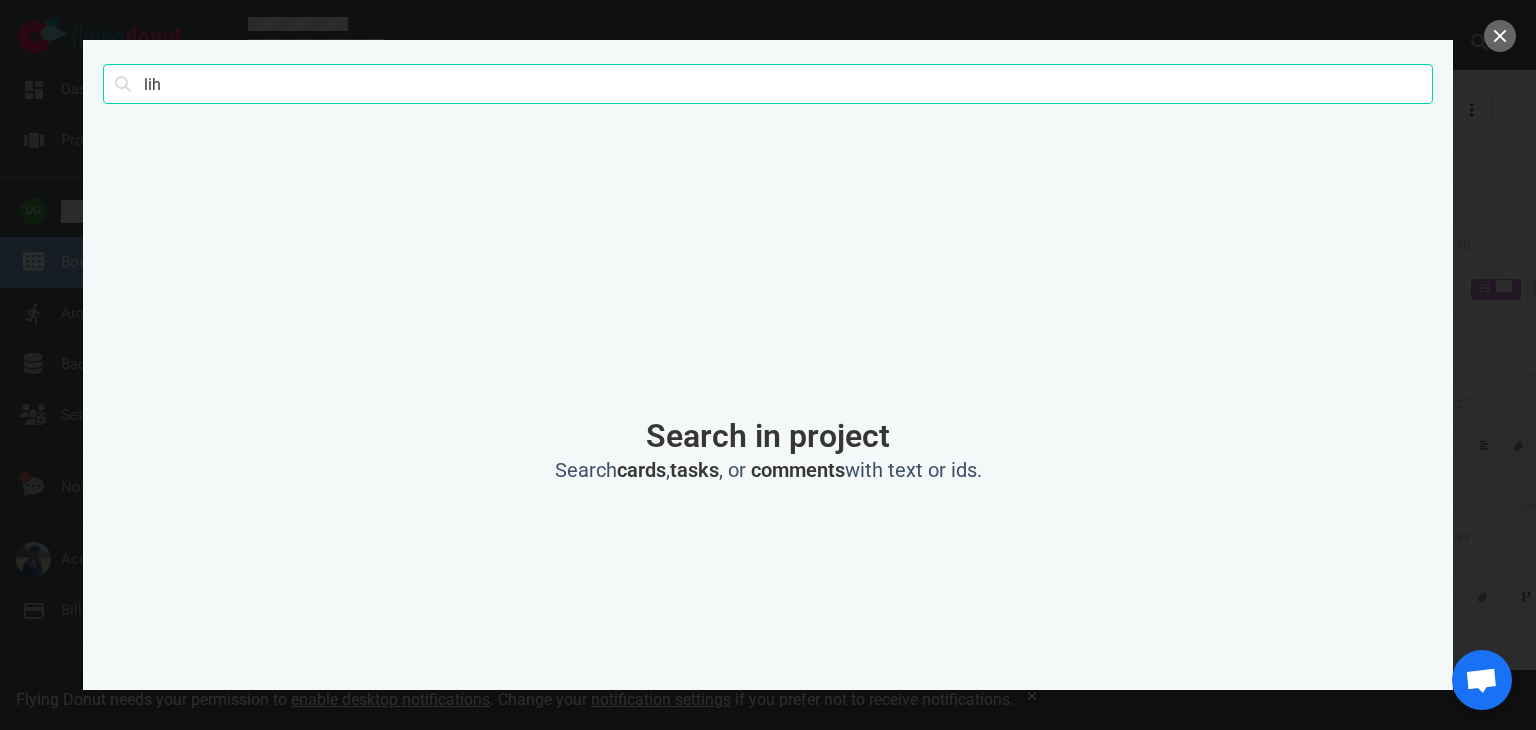 click on "lih" at bounding box center [768, 84] 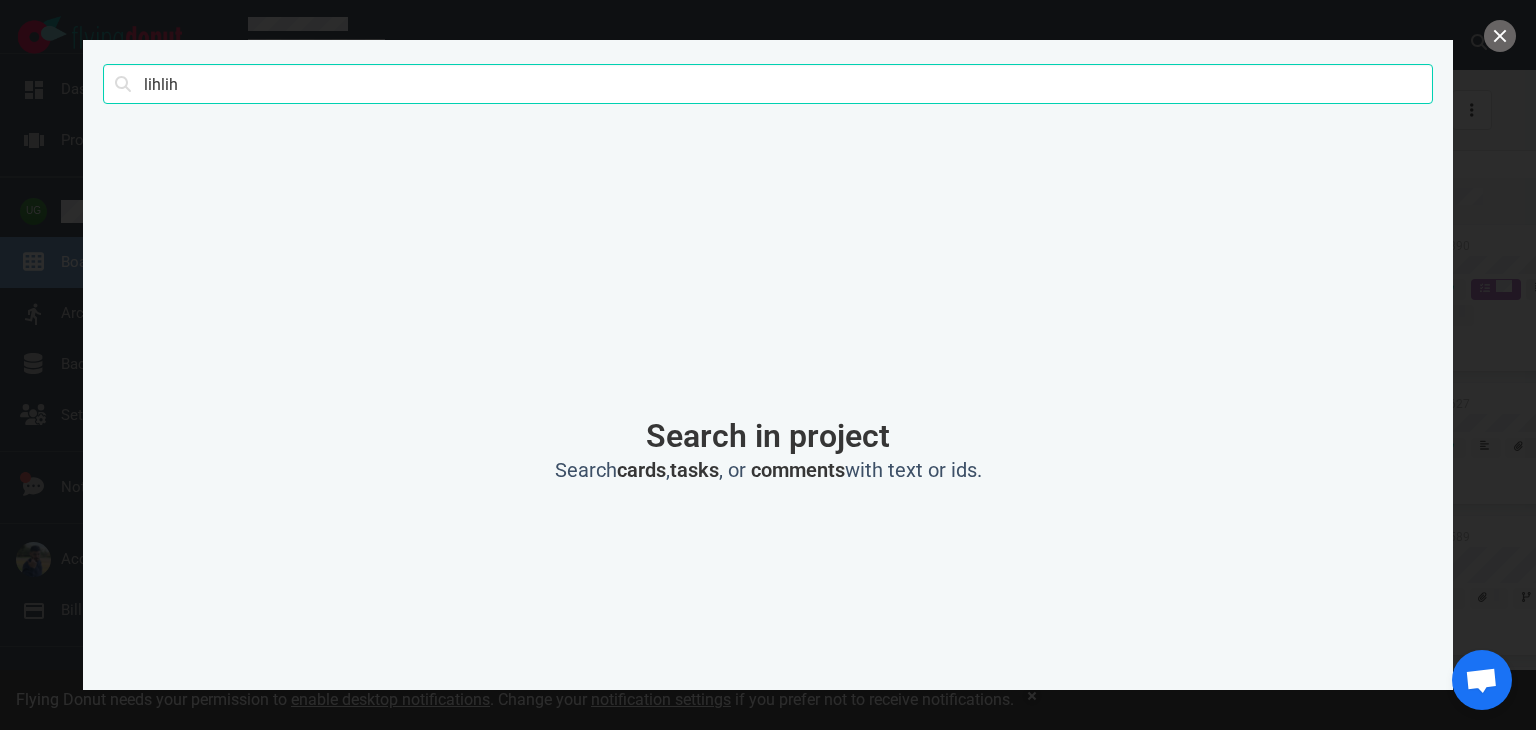 click on "Search" at bounding box center (0, 0) 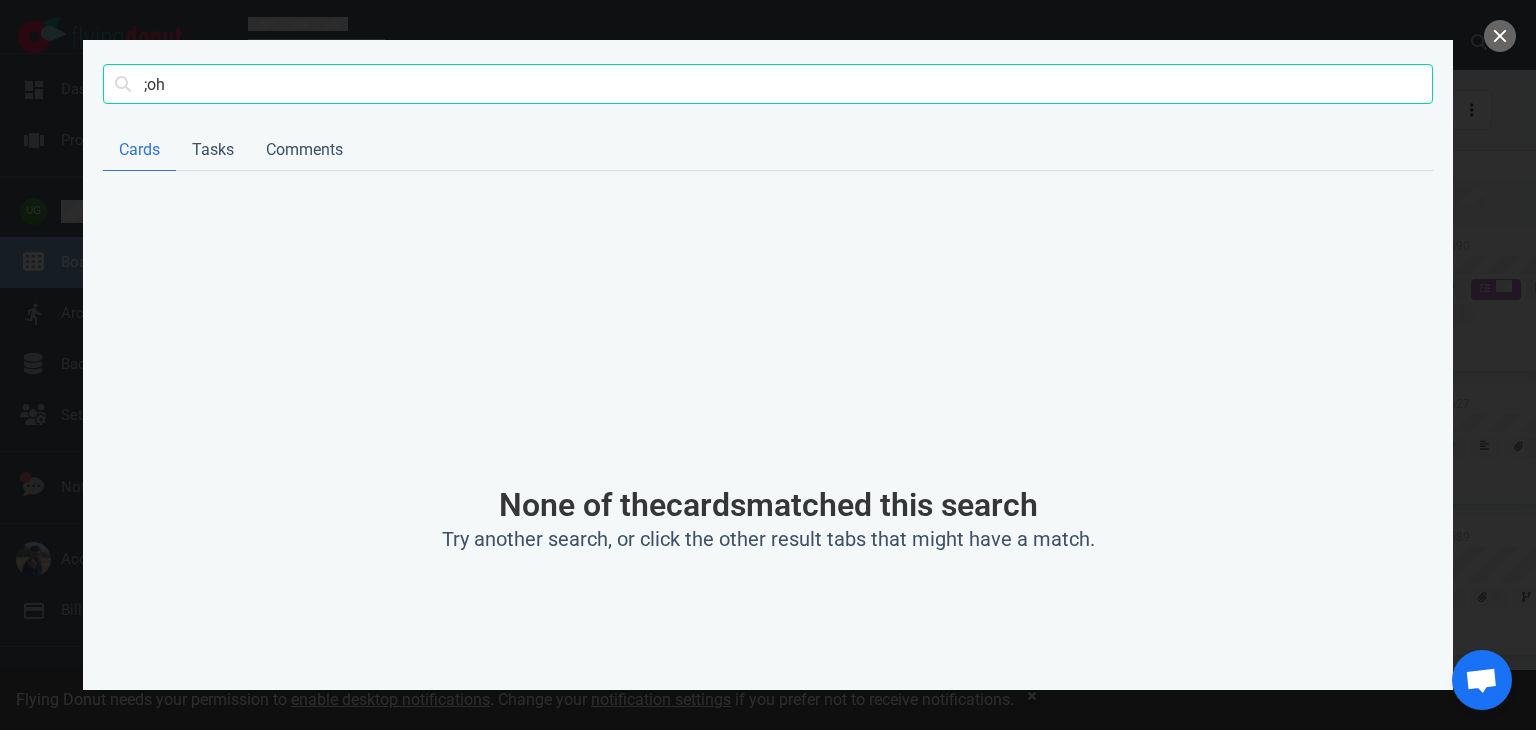 click on "Search" at bounding box center (0, 0) 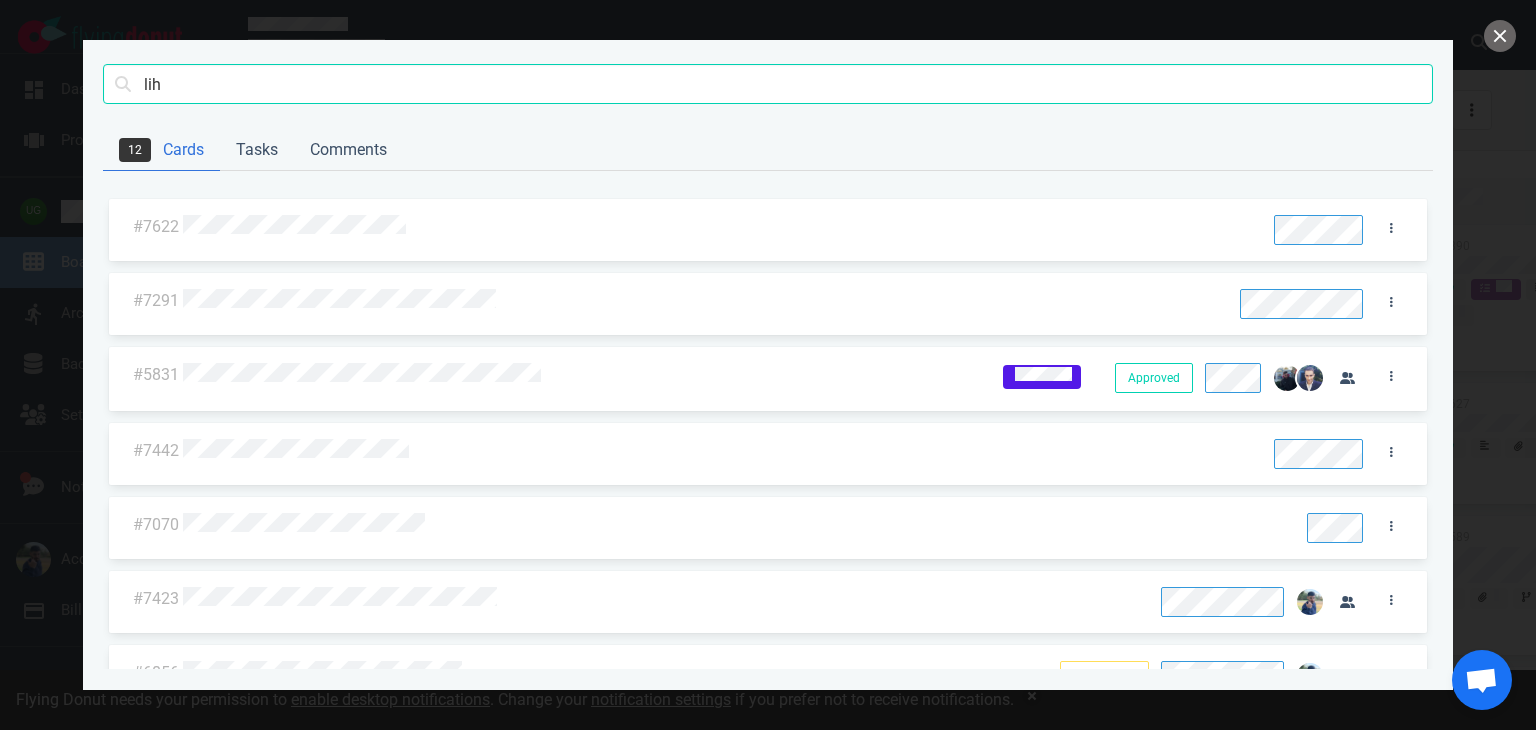 type on "lih" 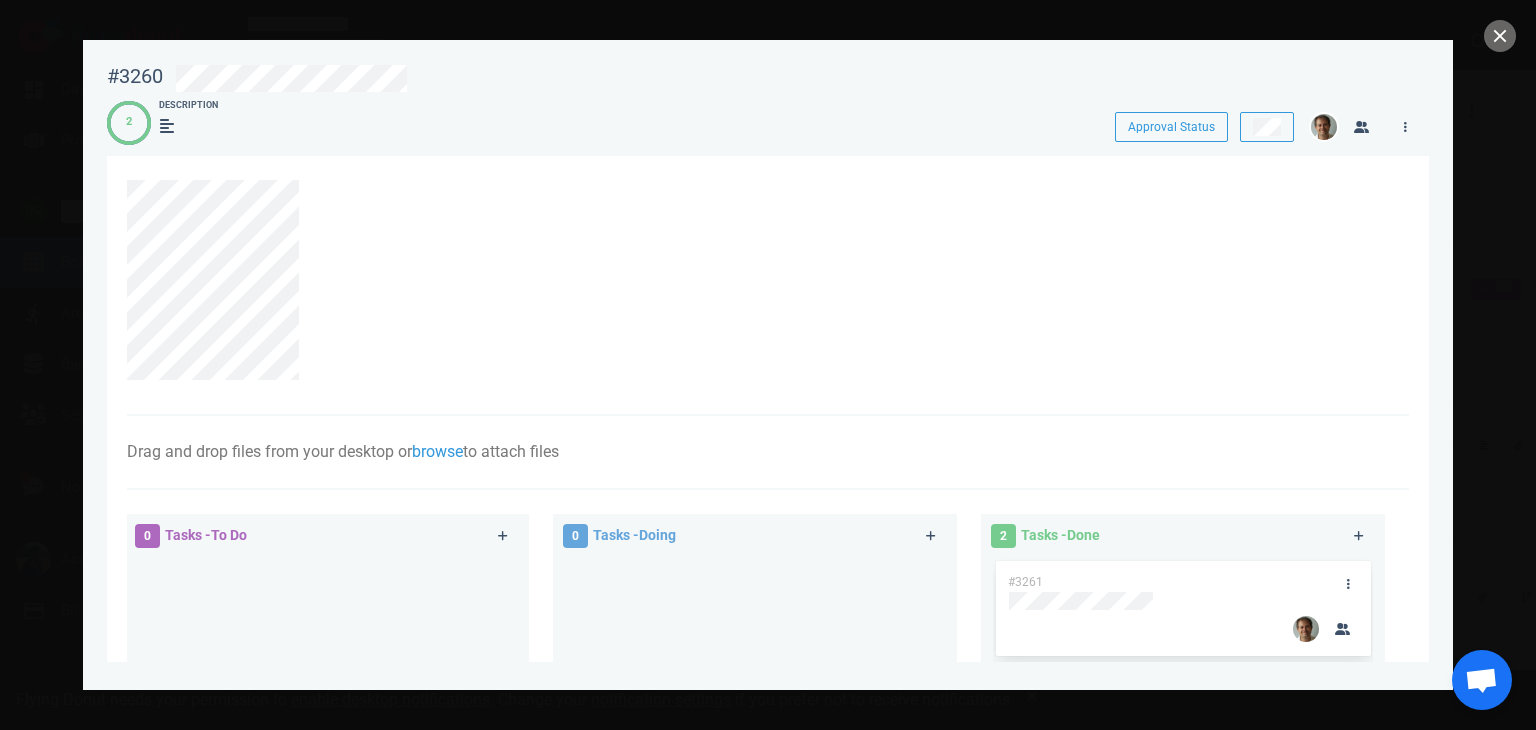 click at bounding box center [768, 365] 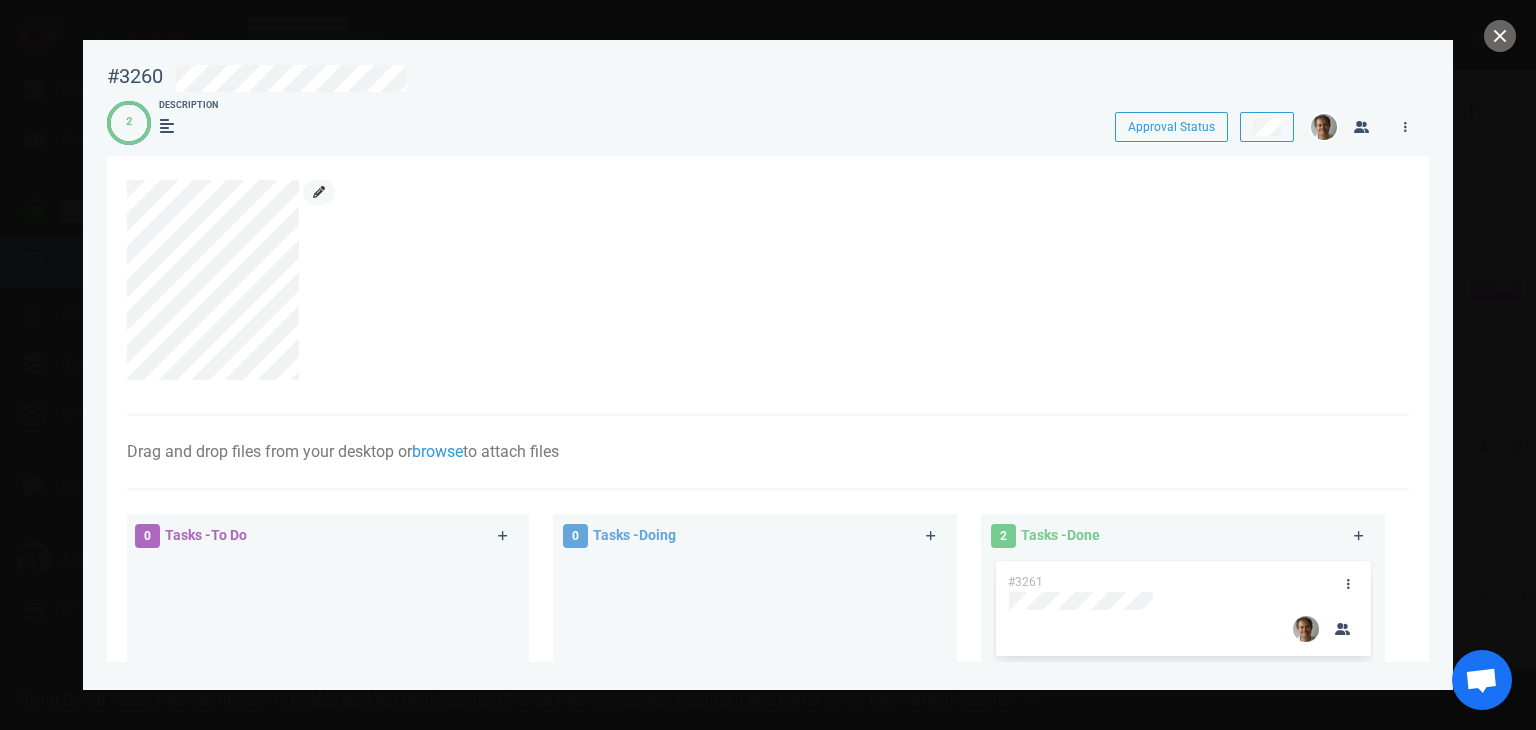 click 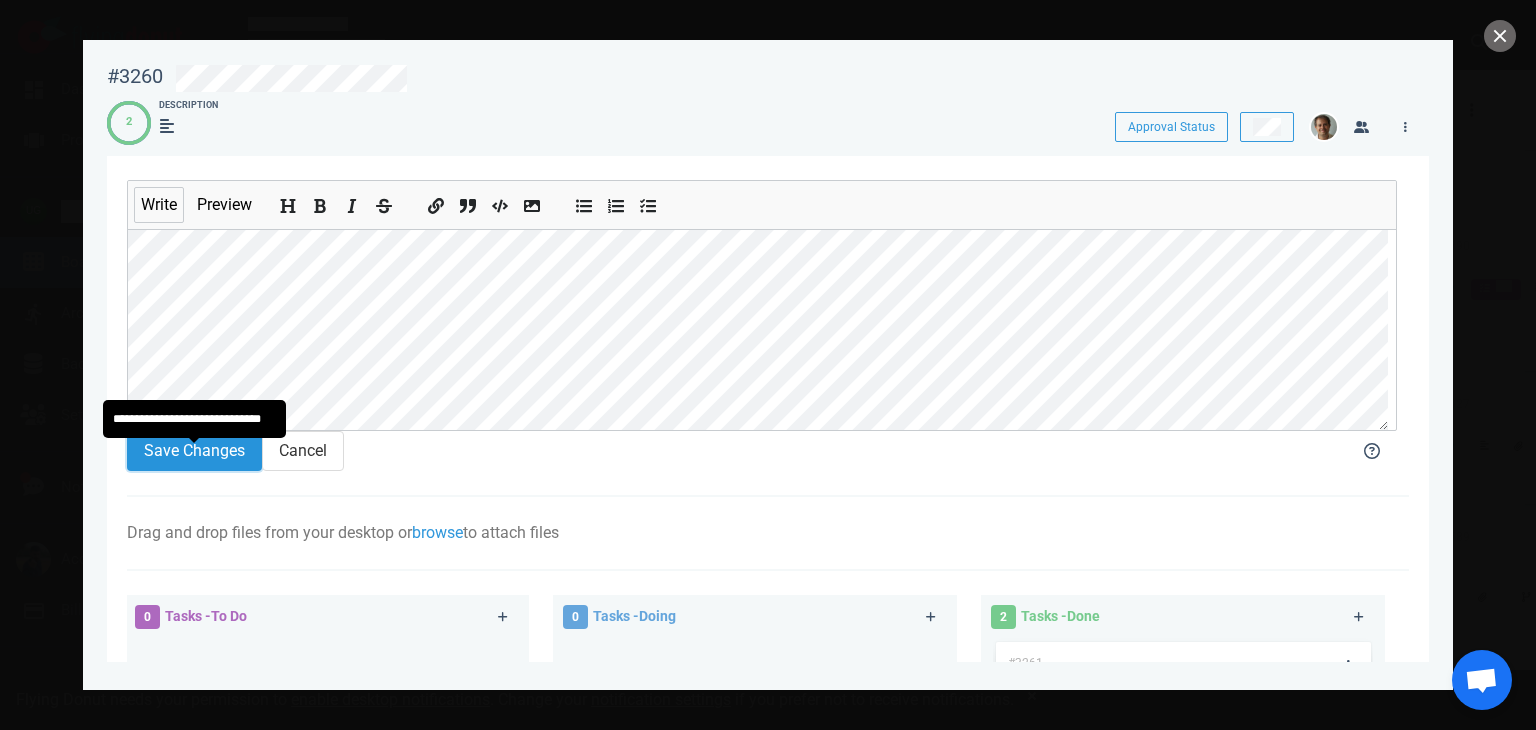 click on "Save Changes" at bounding box center [194, 451] 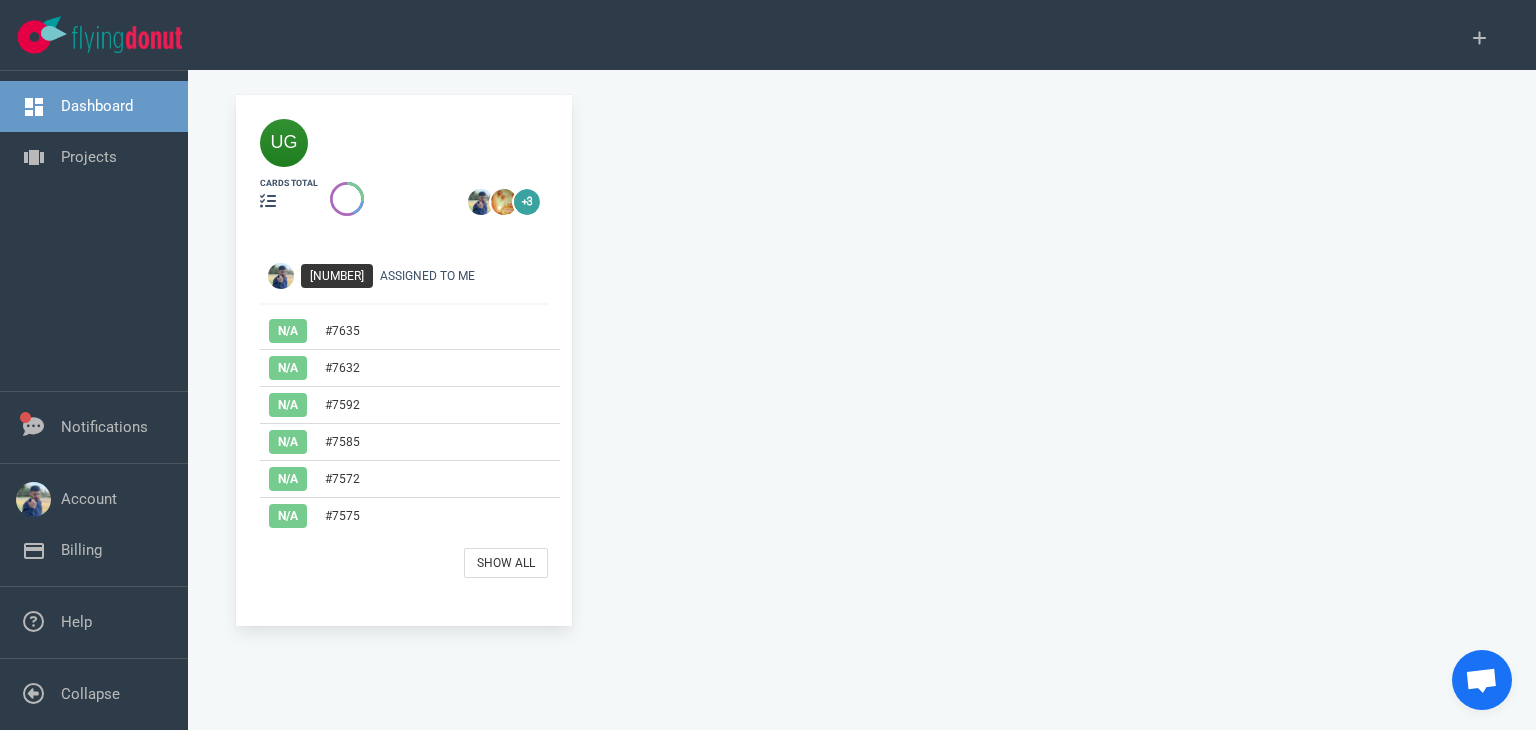 scroll, scrollTop: 0, scrollLeft: 0, axis: both 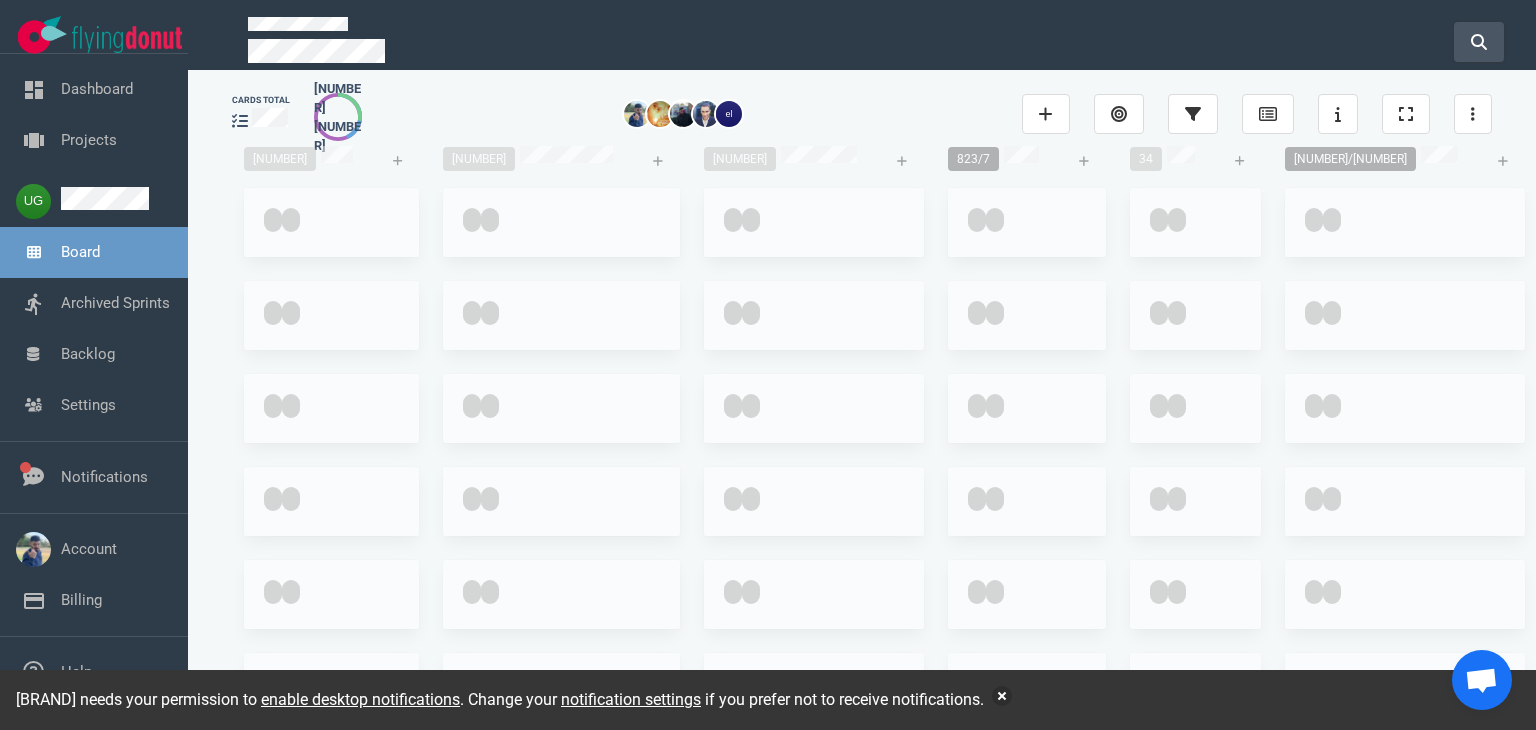 click at bounding box center [1479, 42] 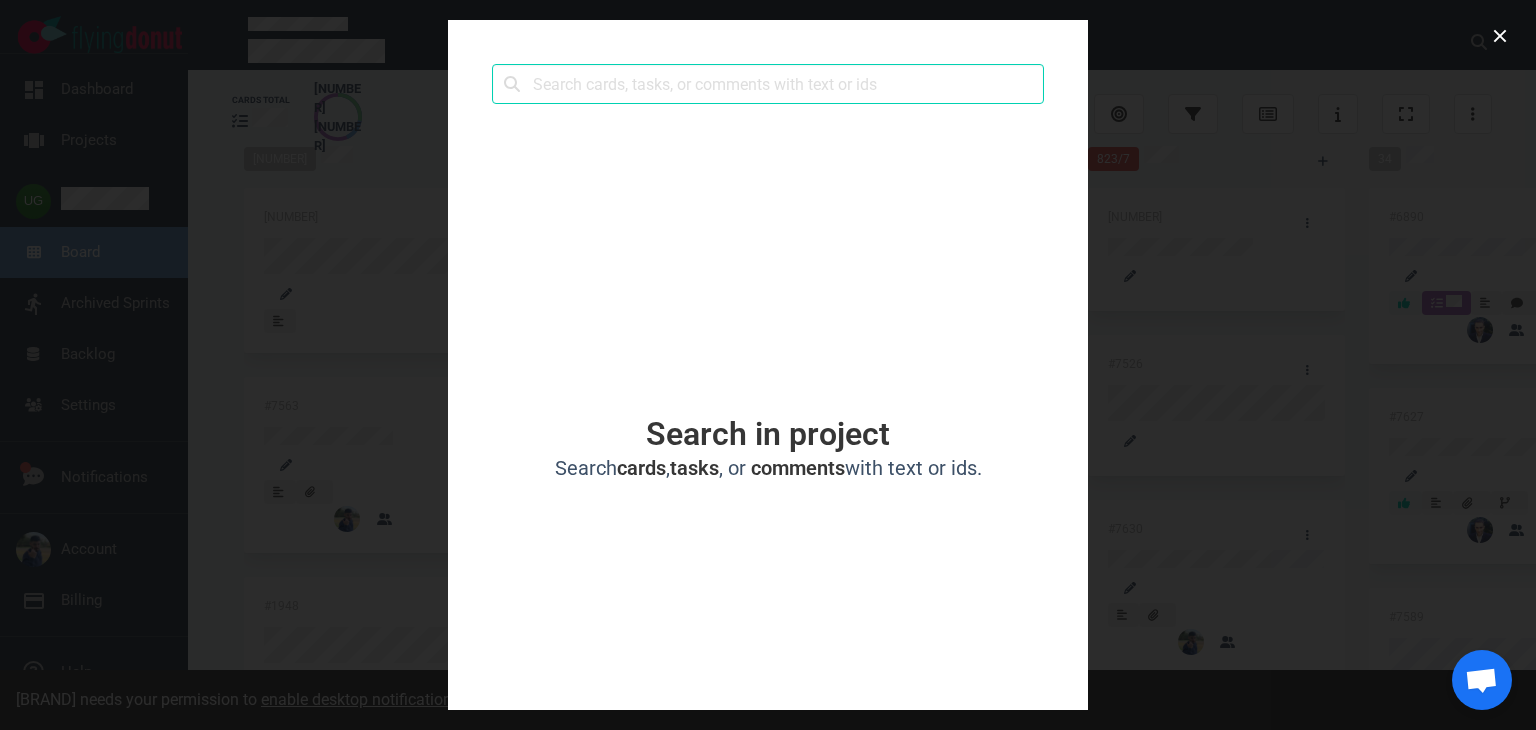click at bounding box center (768, 365) 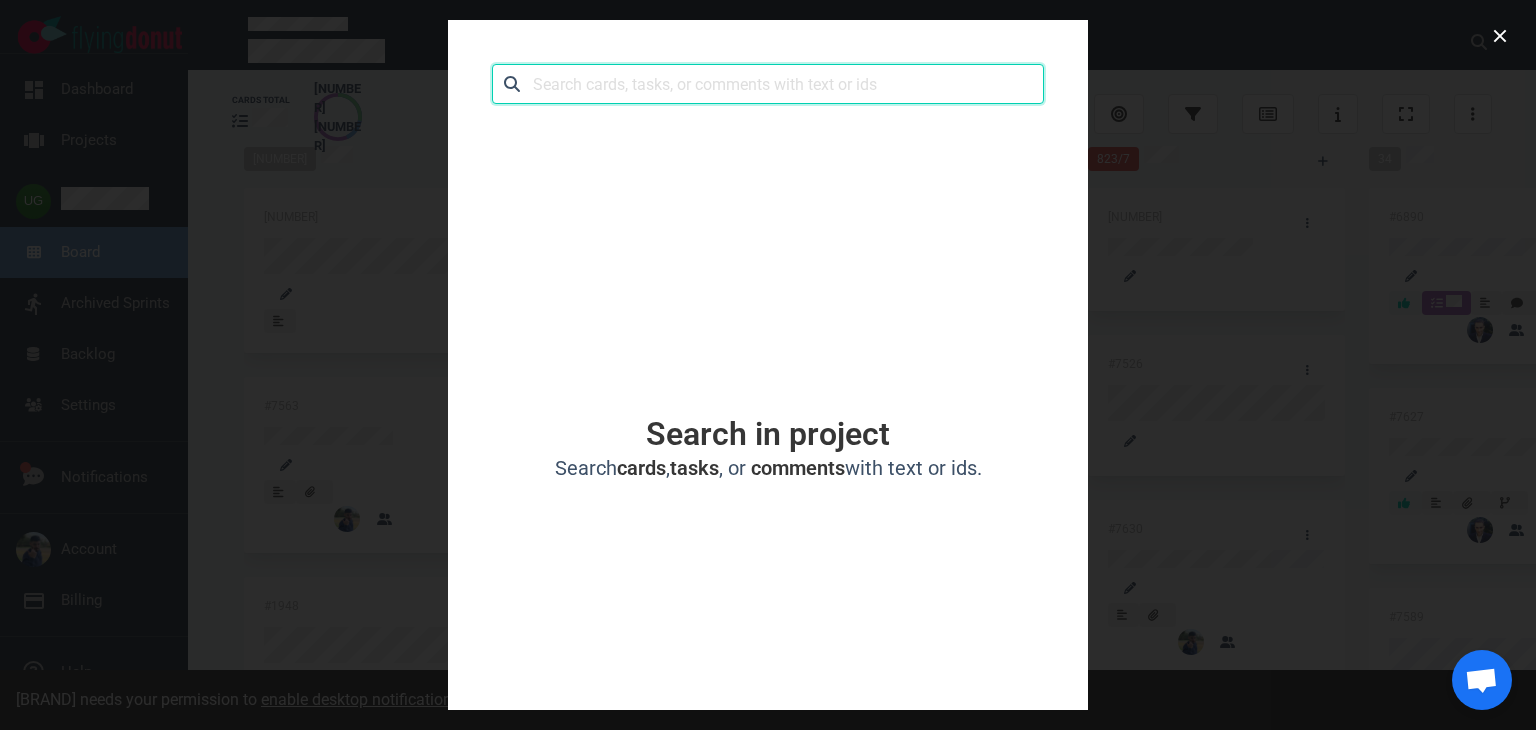 click at bounding box center [768, 84] 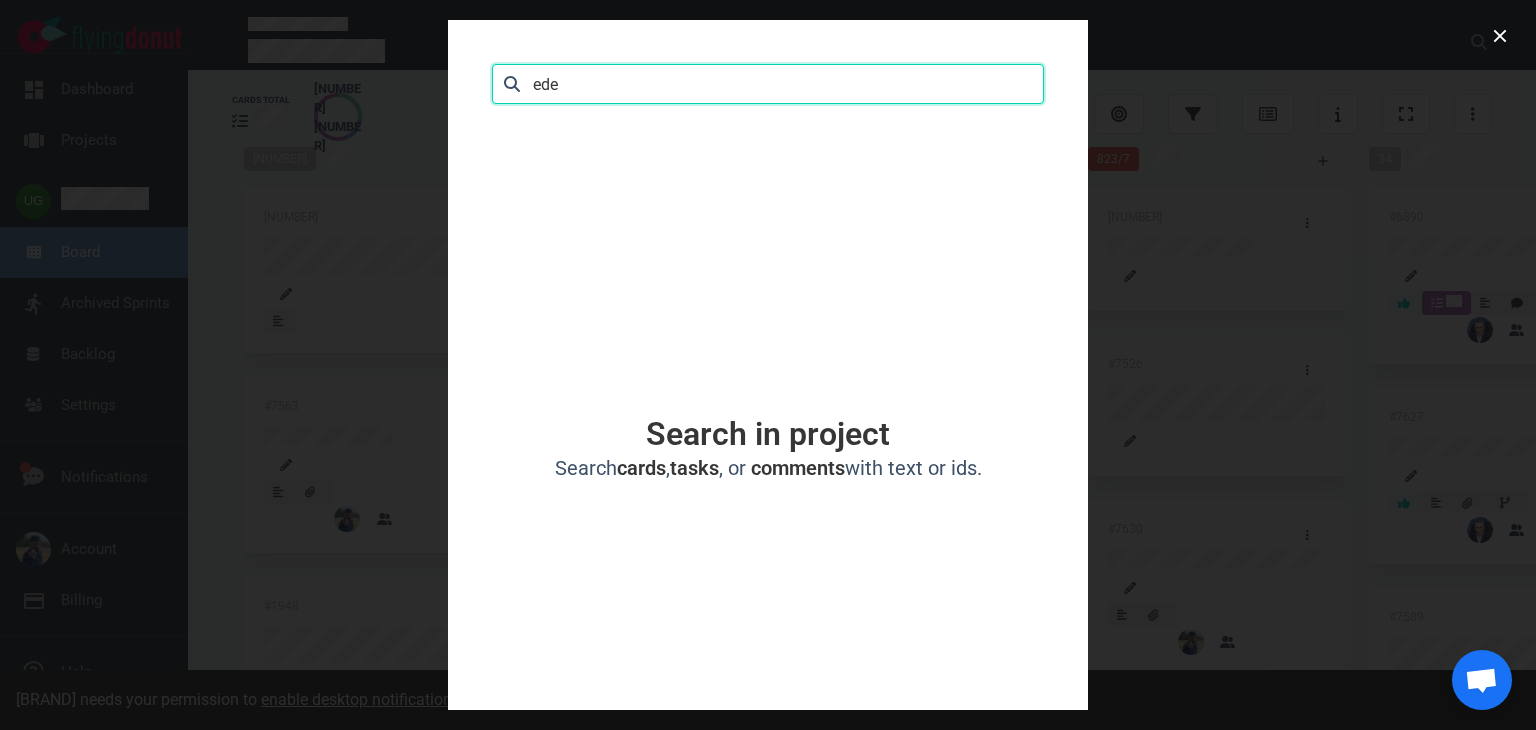 click on "Search" at bounding box center (0, 0) 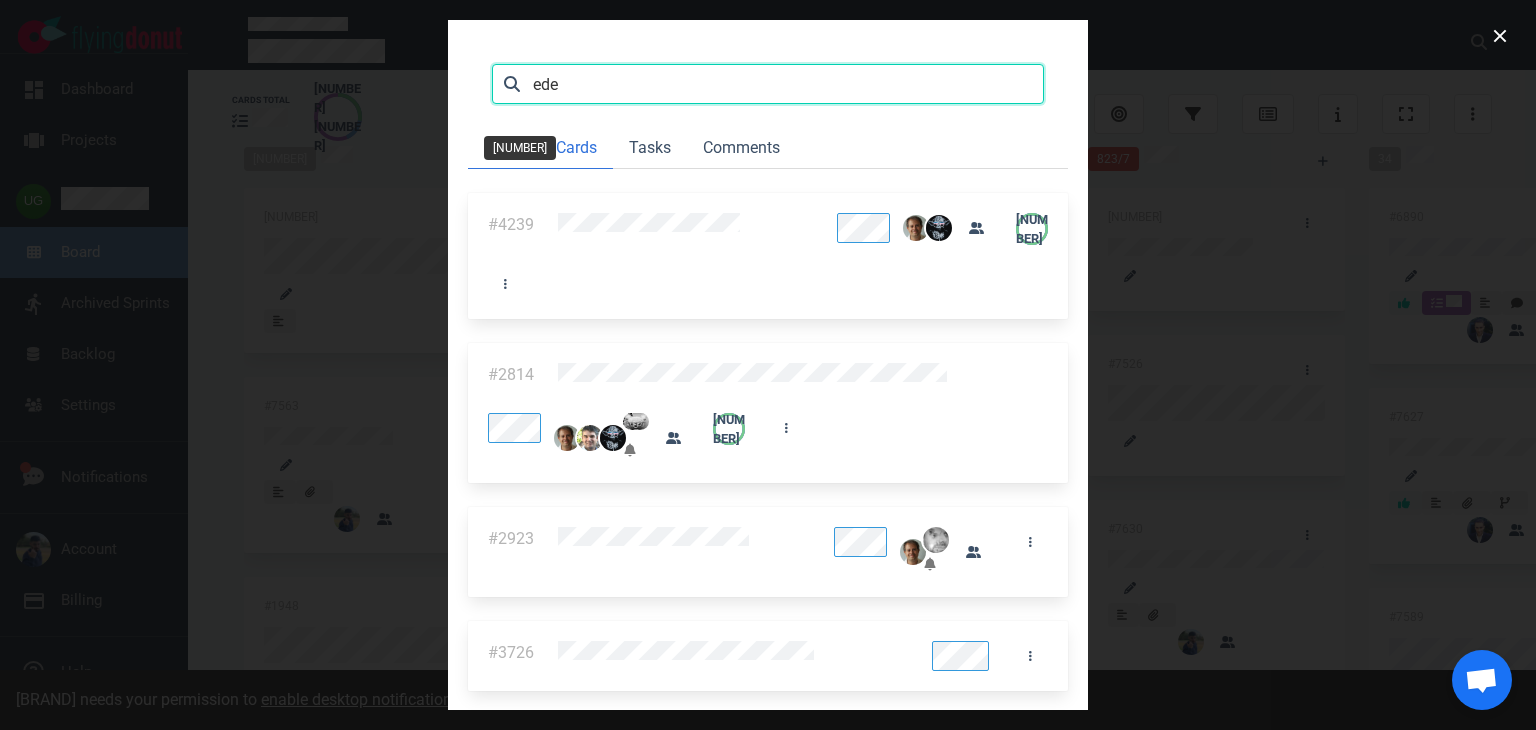 scroll, scrollTop: 0, scrollLeft: 0, axis: both 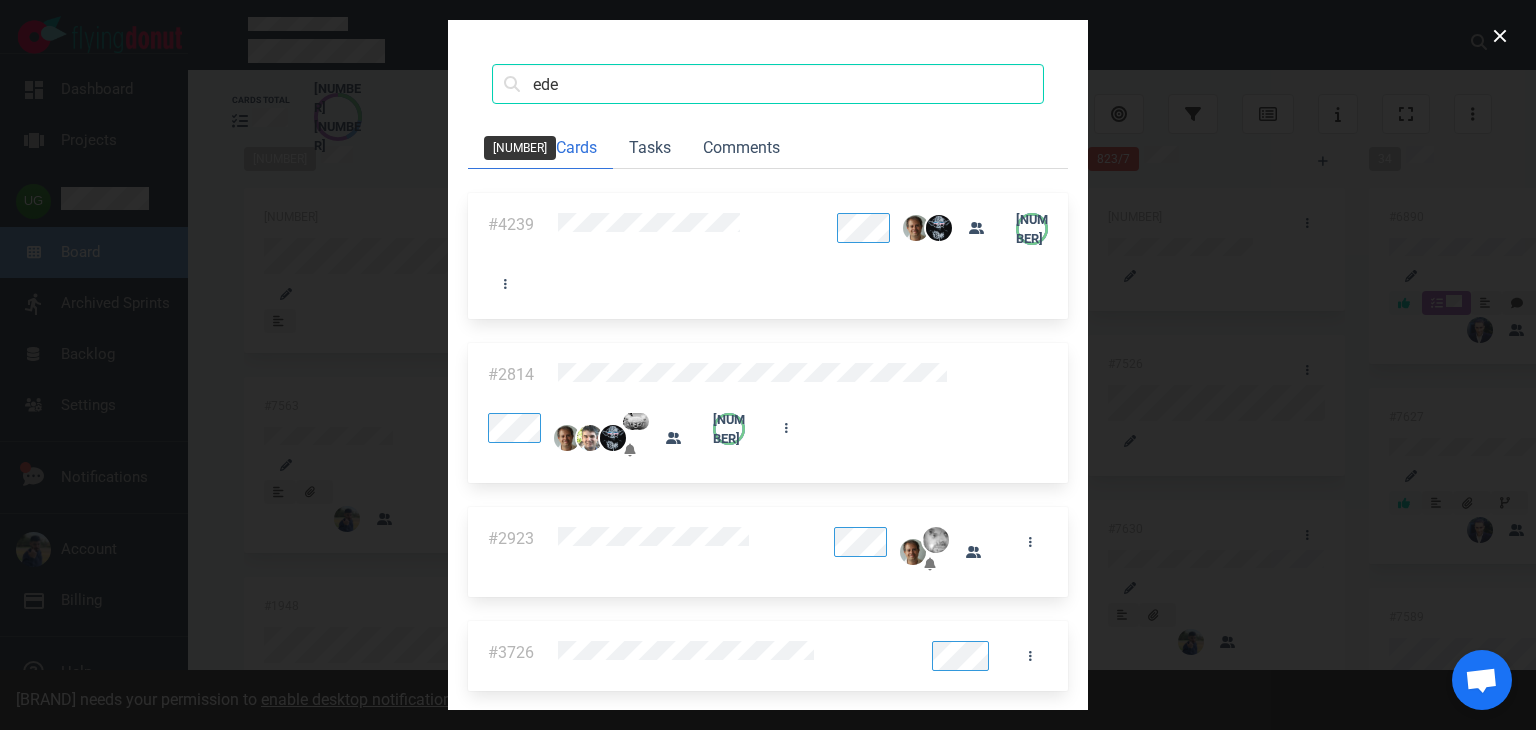 click at bounding box center [791, 376] 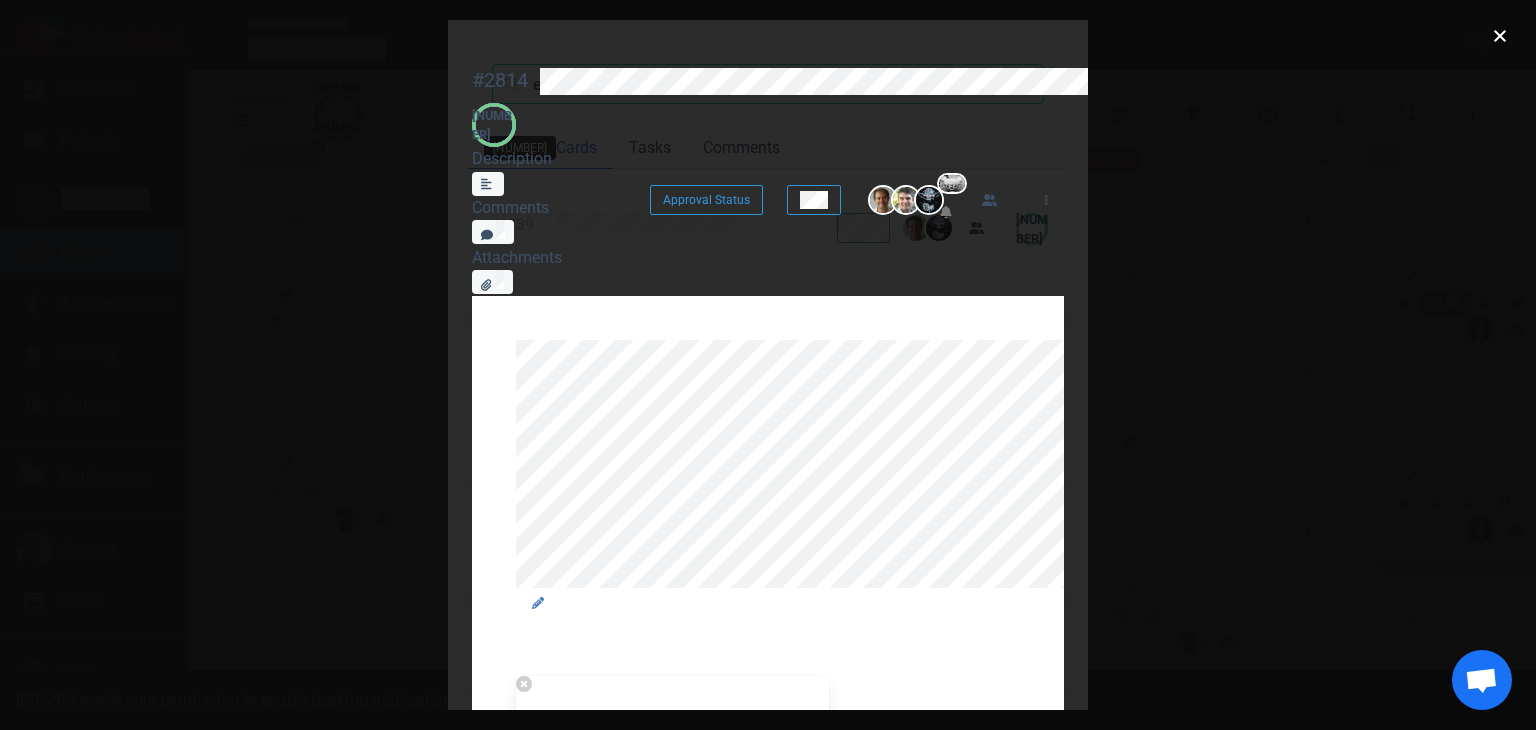 click at bounding box center (1500, 36) 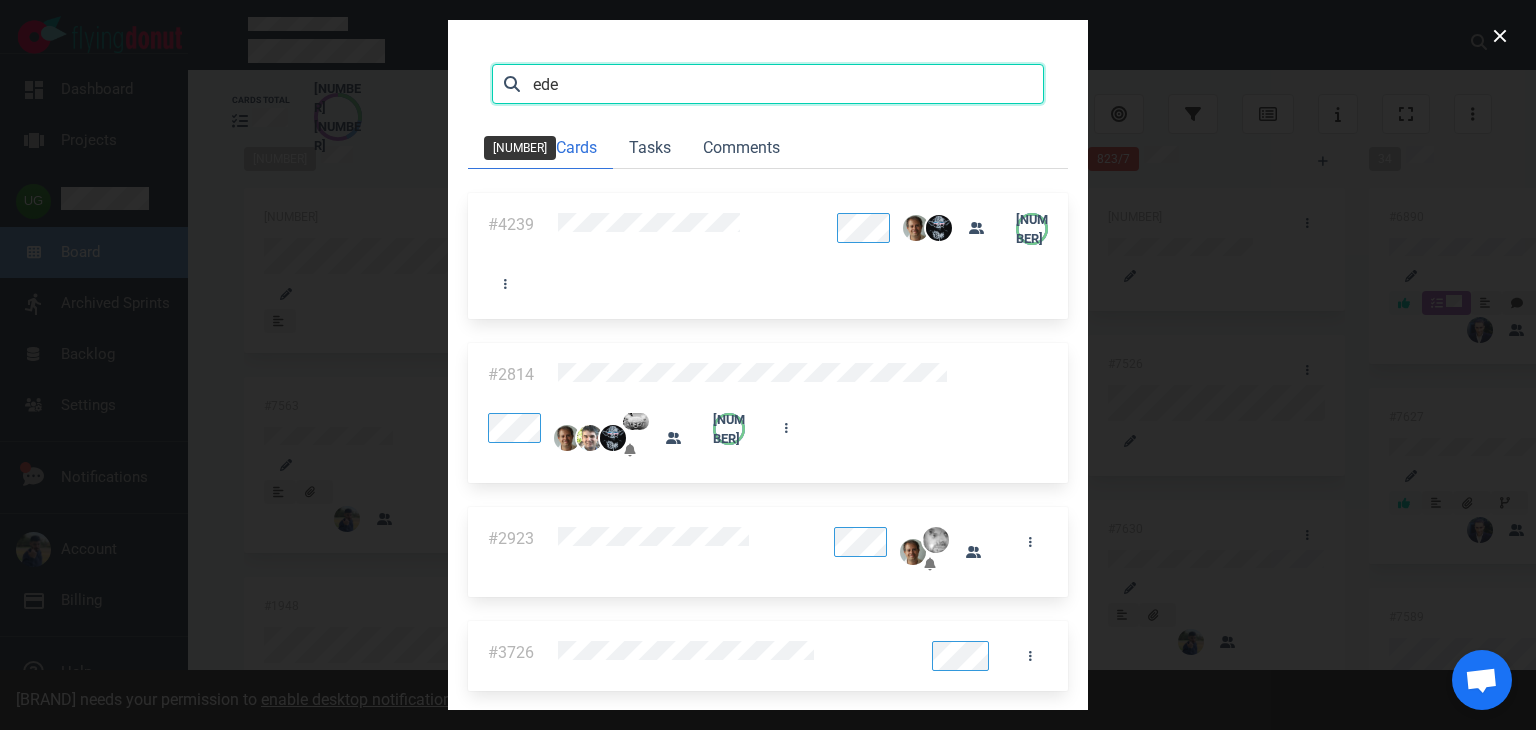 click on "ede" at bounding box center (768, 84) 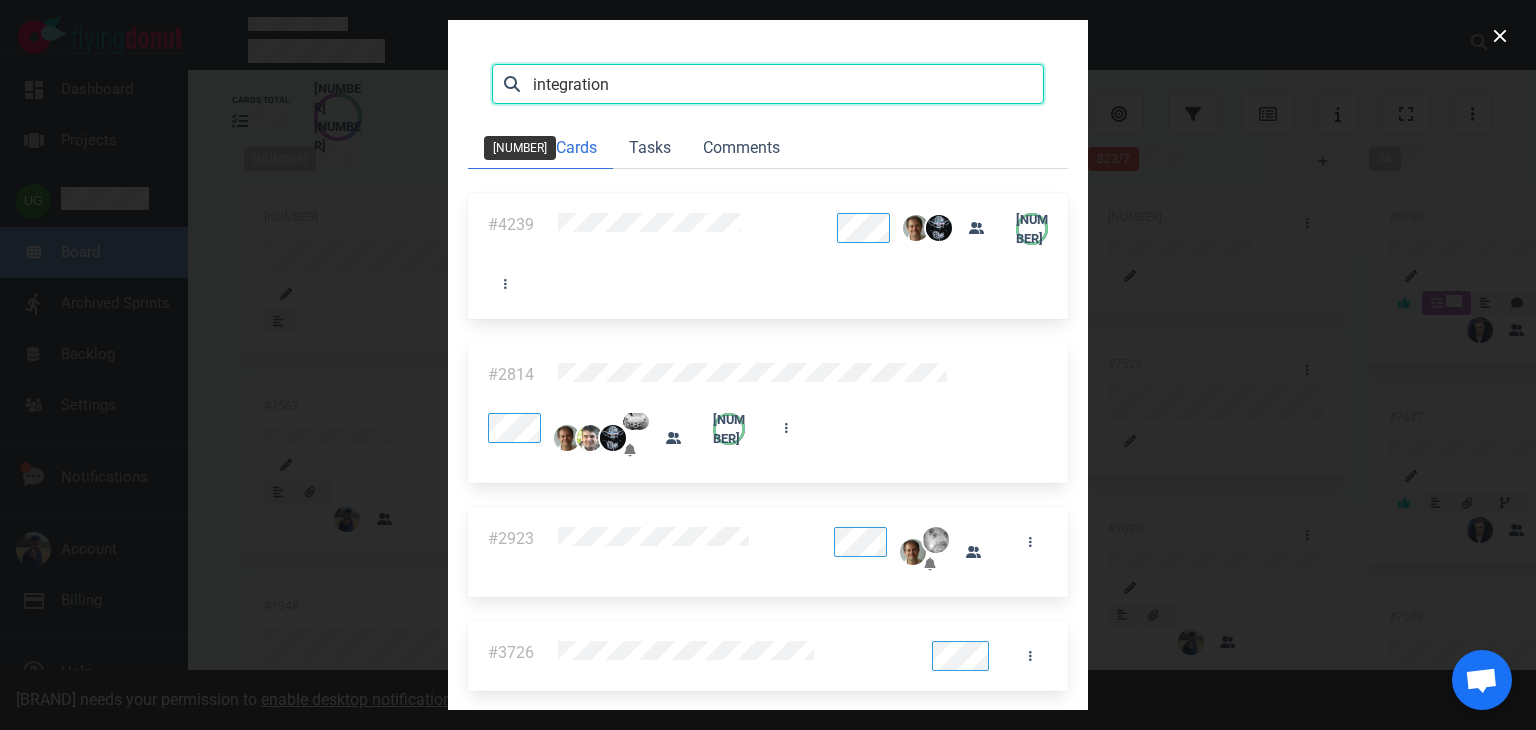 click on "Search" at bounding box center [0, 0] 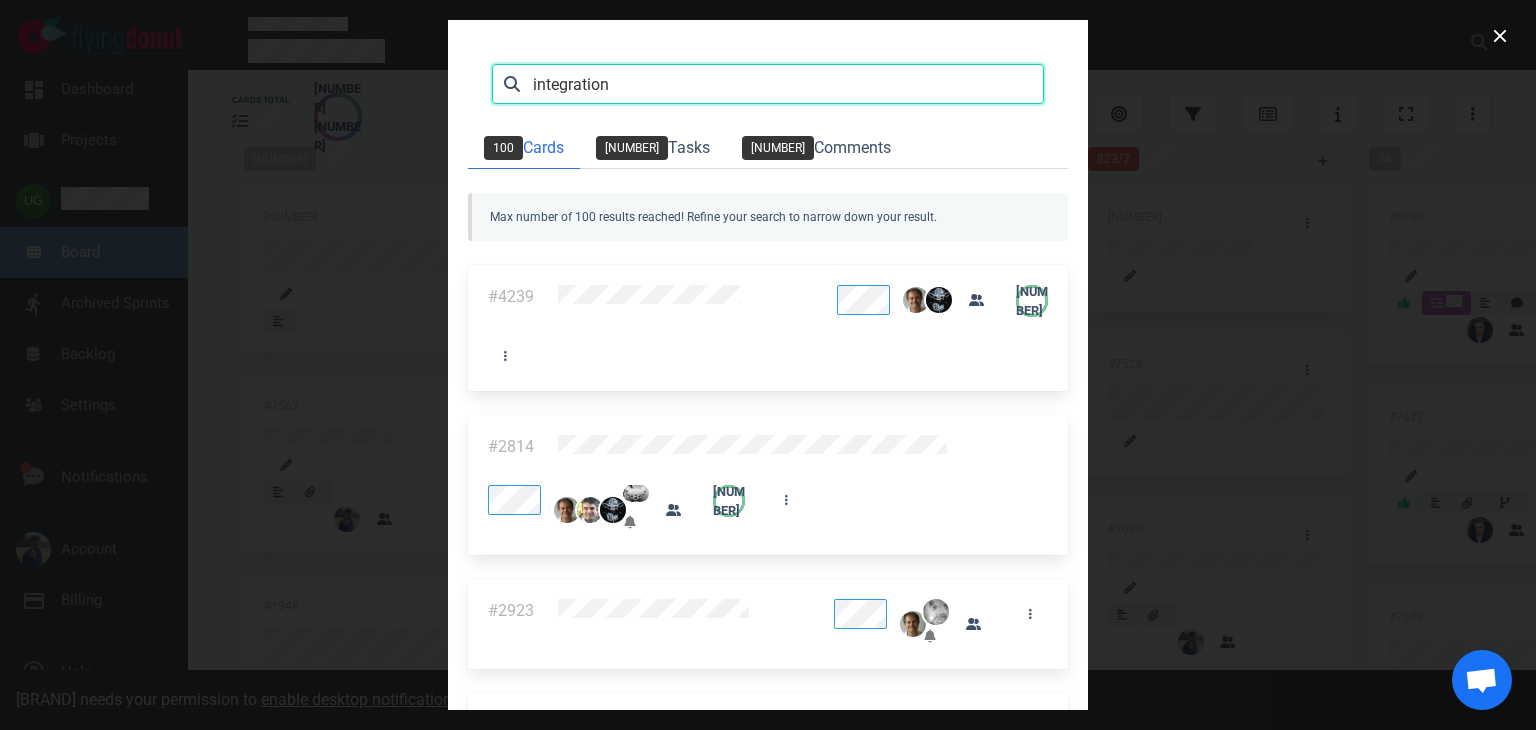 scroll, scrollTop: 0, scrollLeft: 0, axis: both 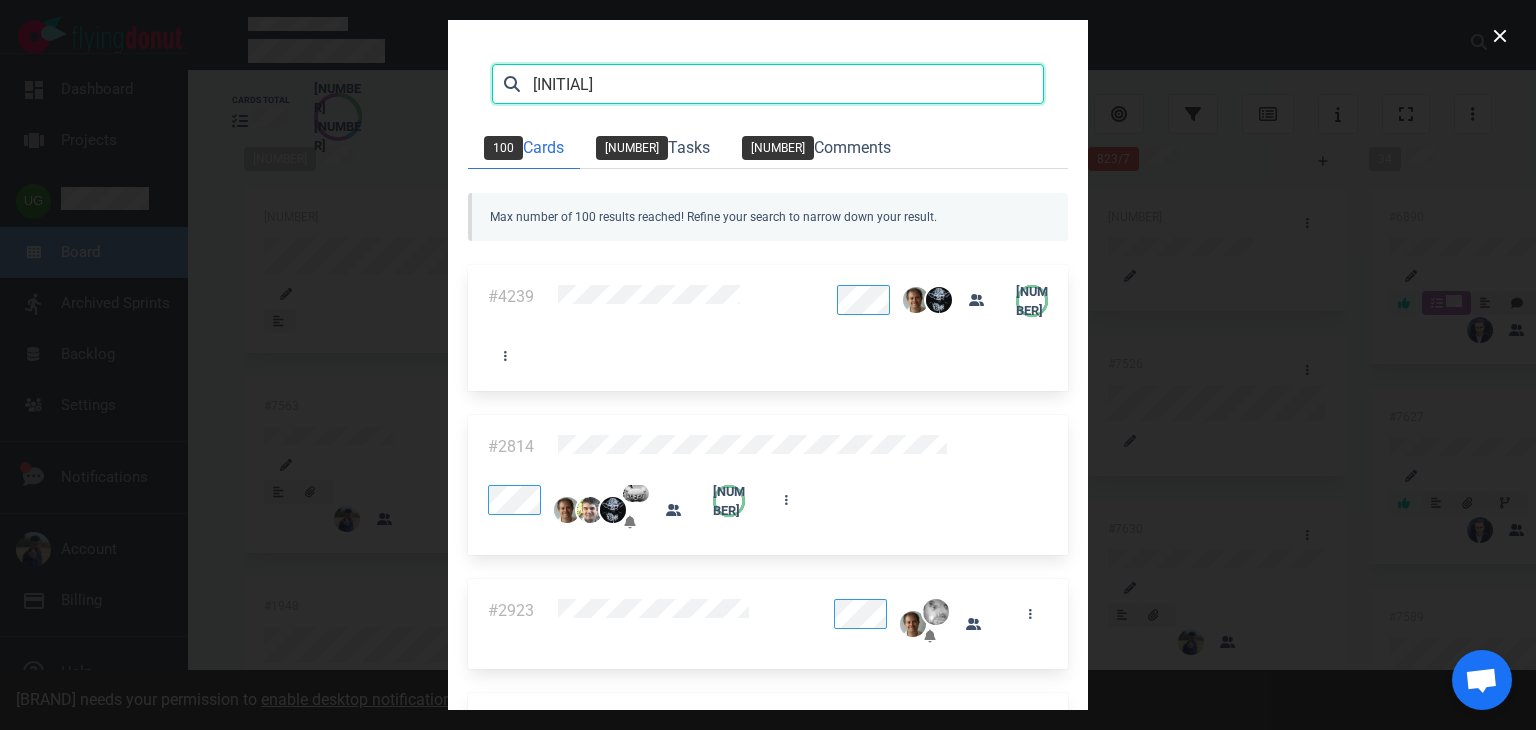 type on "[INITIAL]" 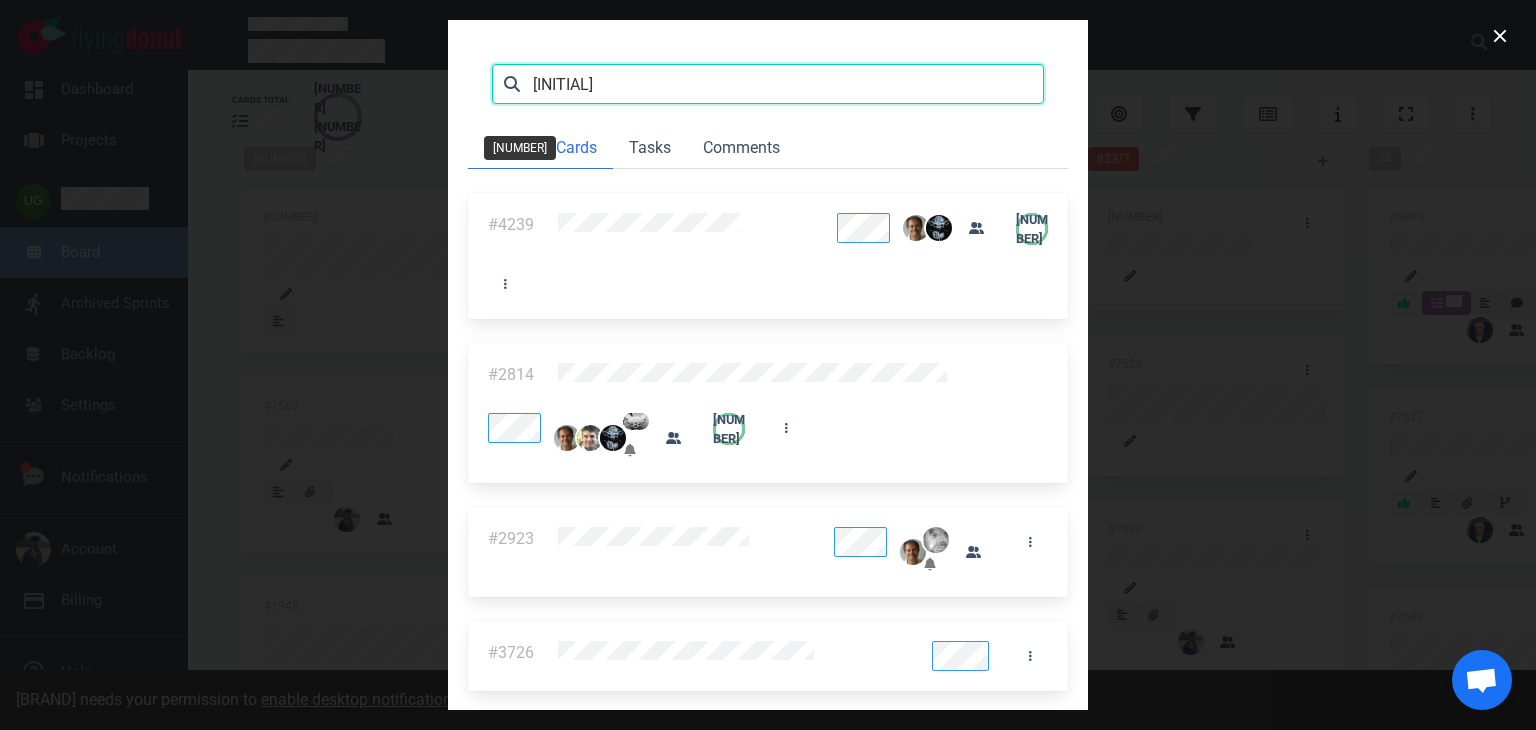 click on "Search" at bounding box center [0, 0] 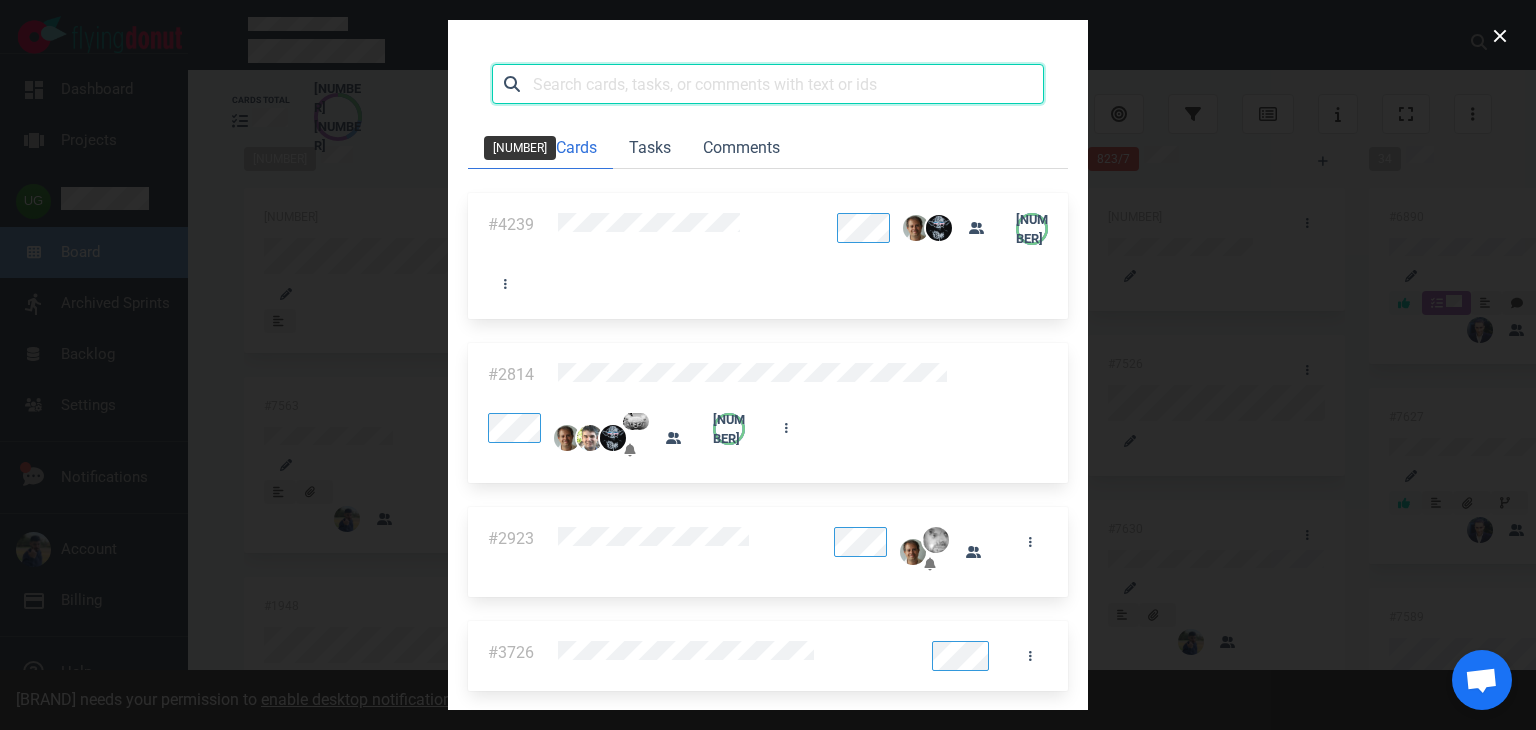click at bounding box center [768, 84] 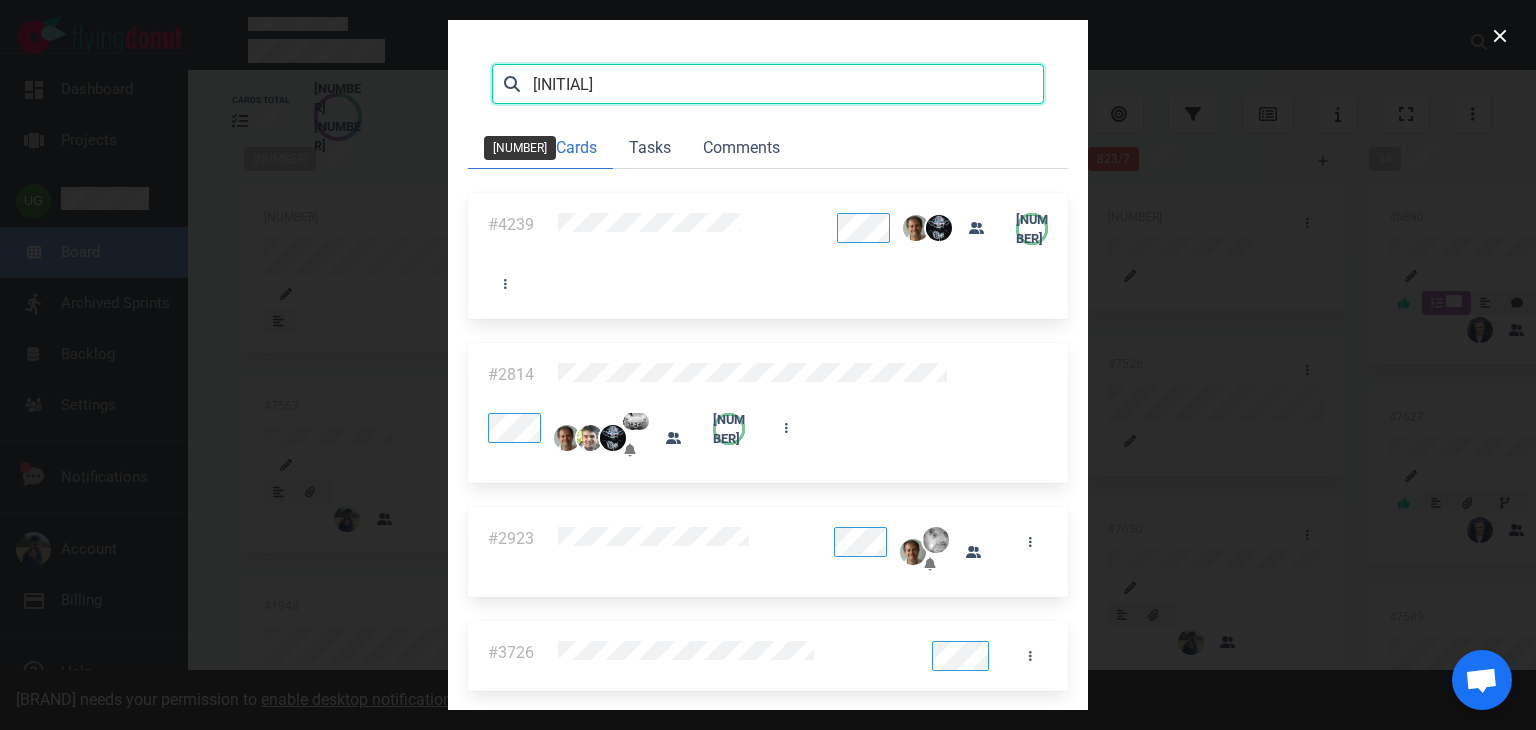 type on "[INITIAL]" 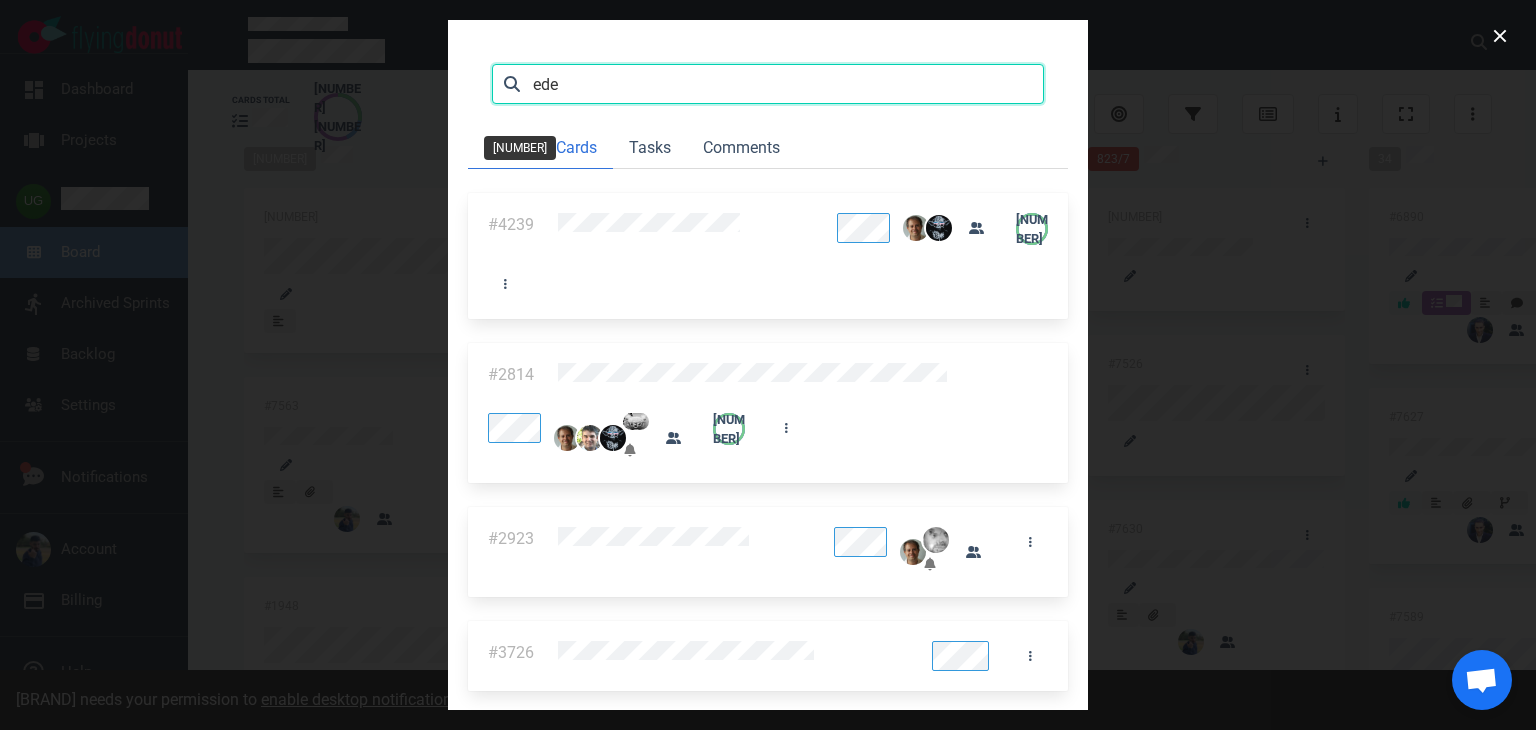 click on "Search" at bounding box center (0, 0) 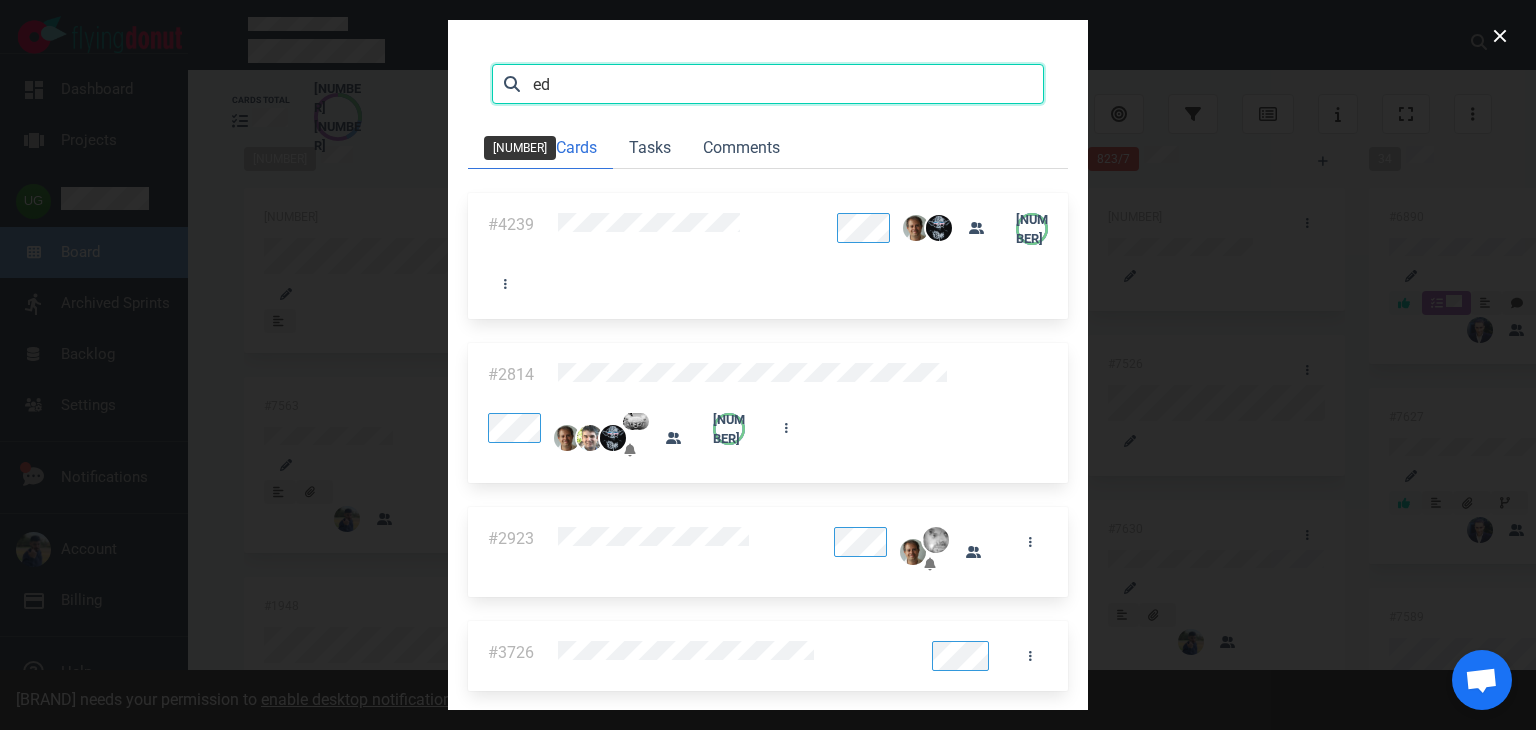 type on "e" 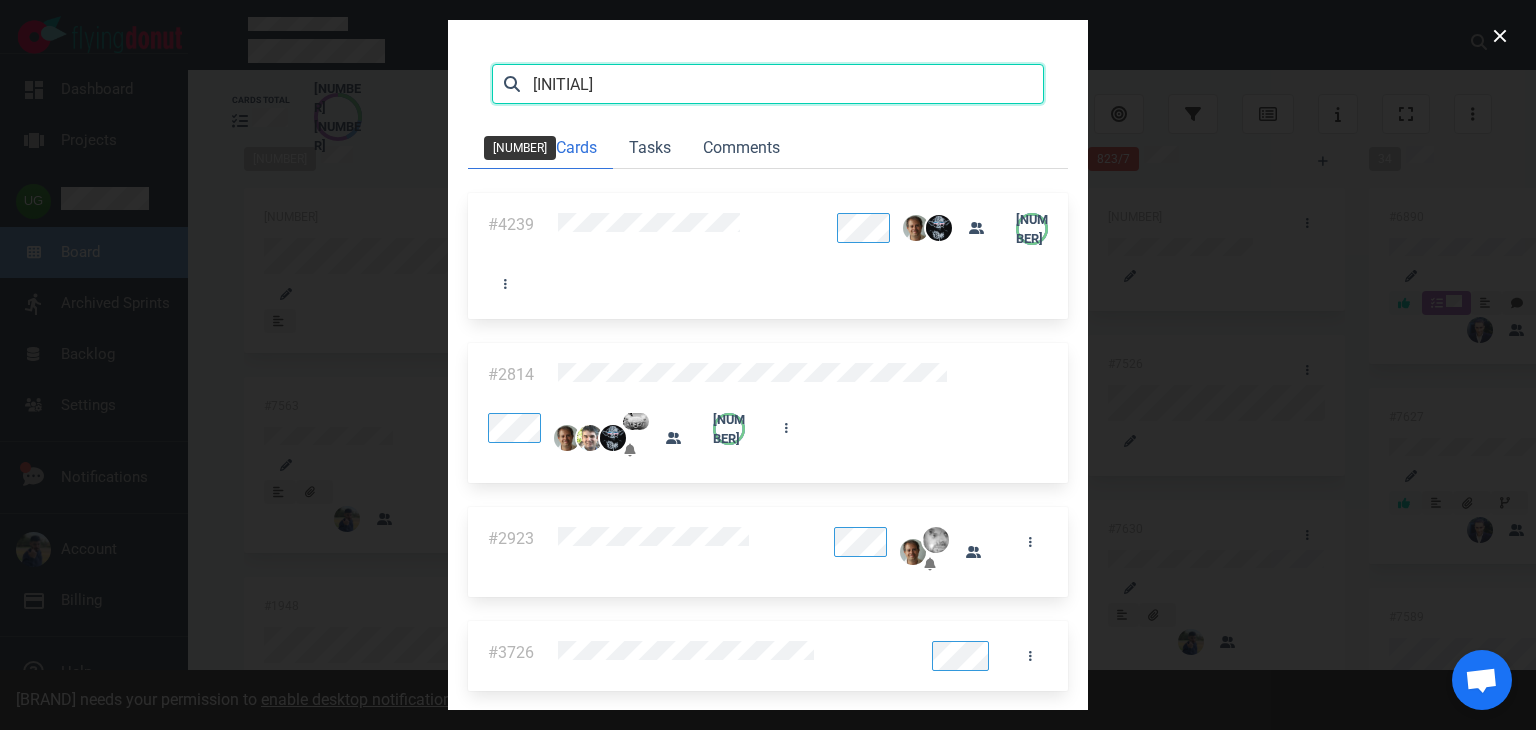 click on "Search" at bounding box center [0, 0] 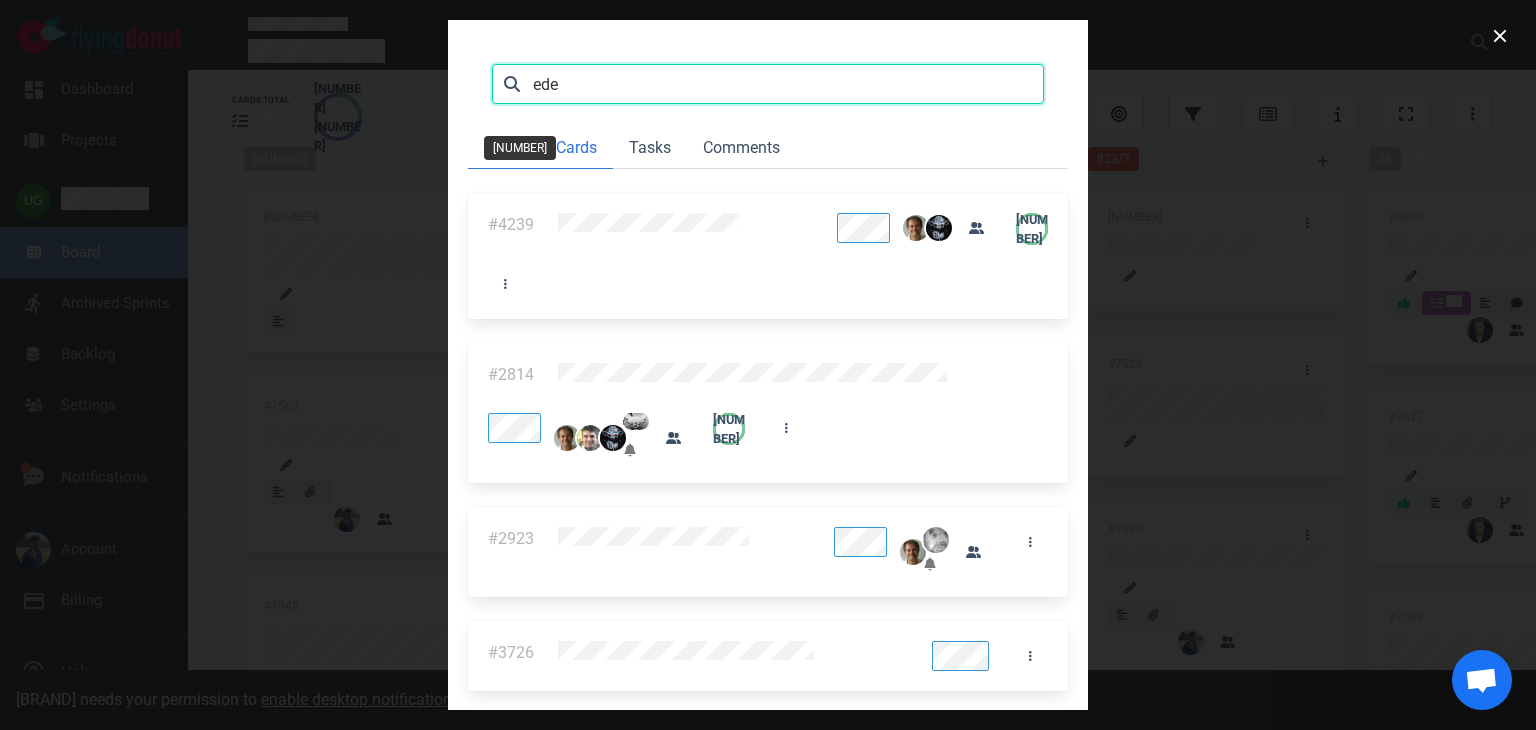 type on "ede" 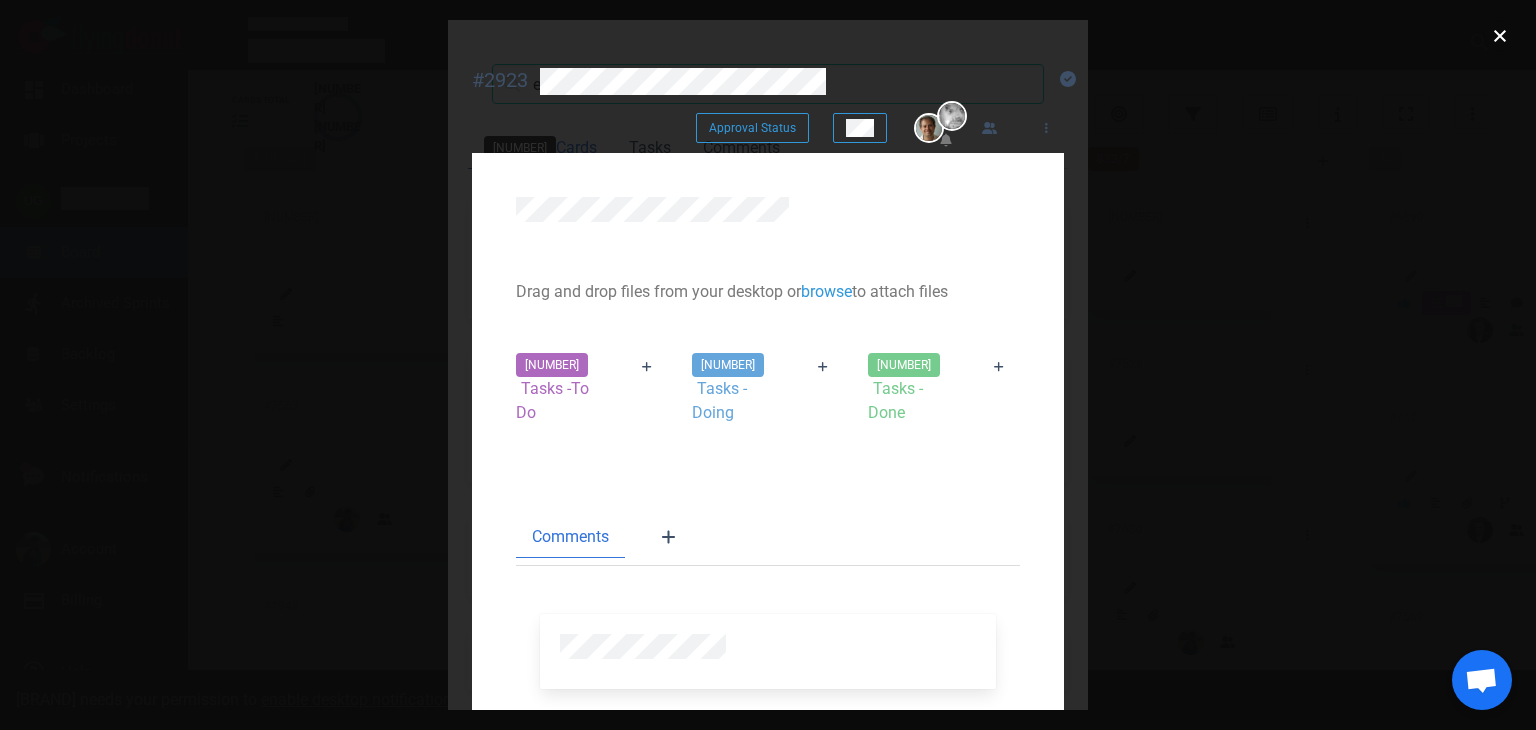 click at bounding box center (1500, 36) 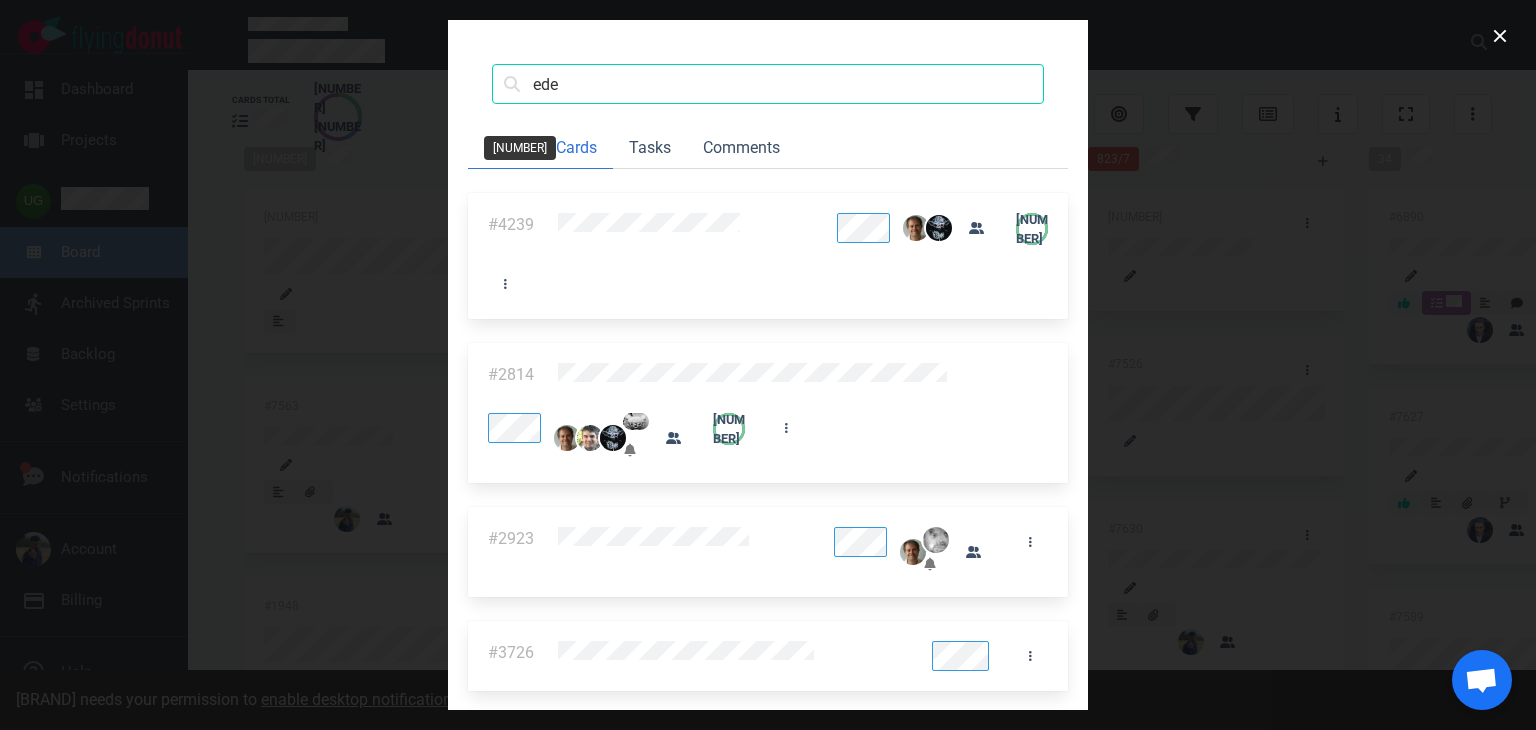 scroll, scrollTop: 278, scrollLeft: 0, axis: vertical 